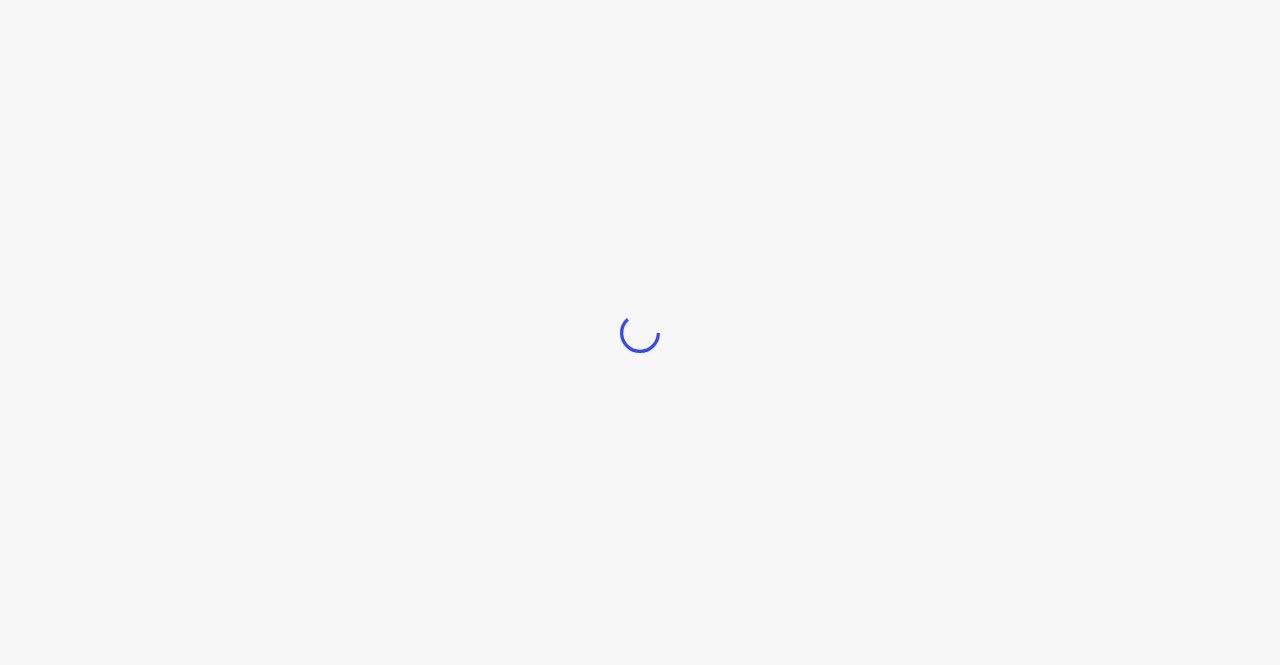 scroll, scrollTop: 0, scrollLeft: 0, axis: both 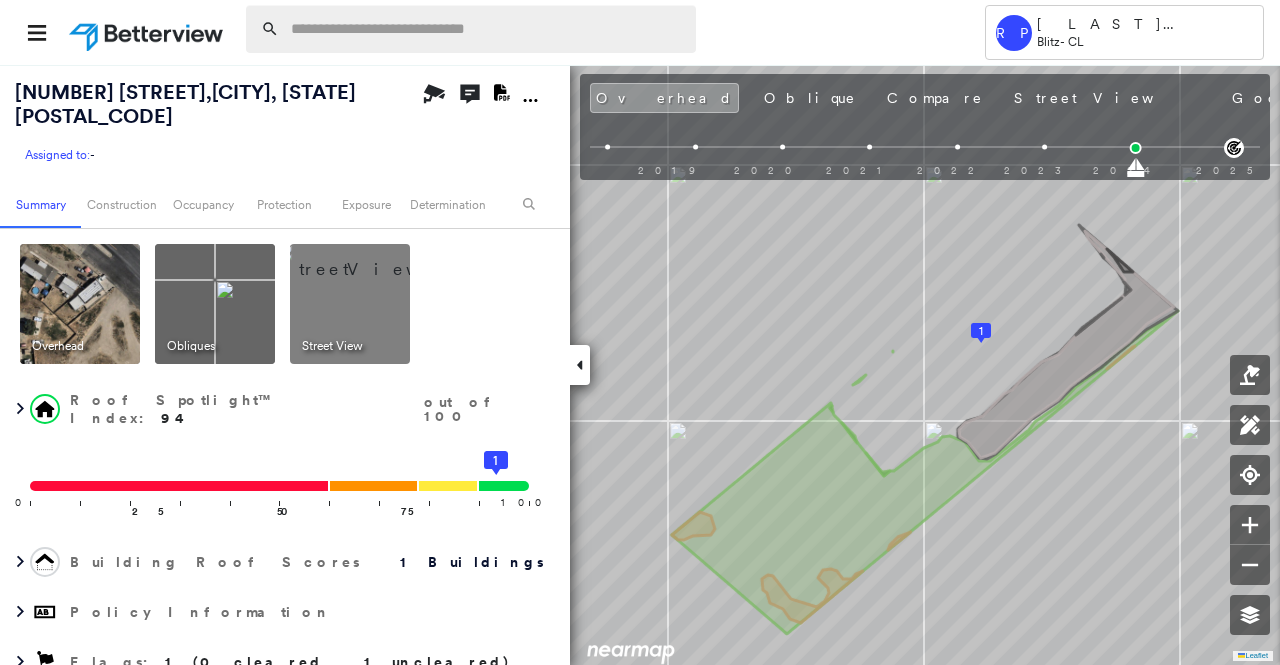 click at bounding box center [487, 29] 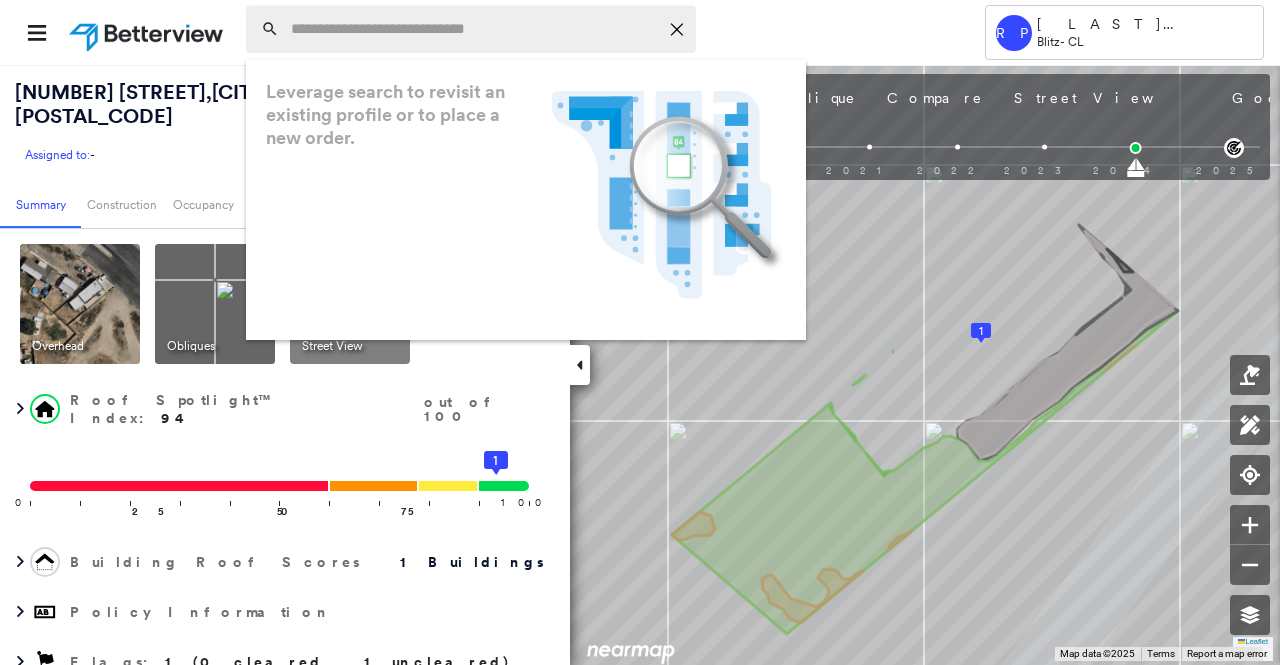 paste on "**********" 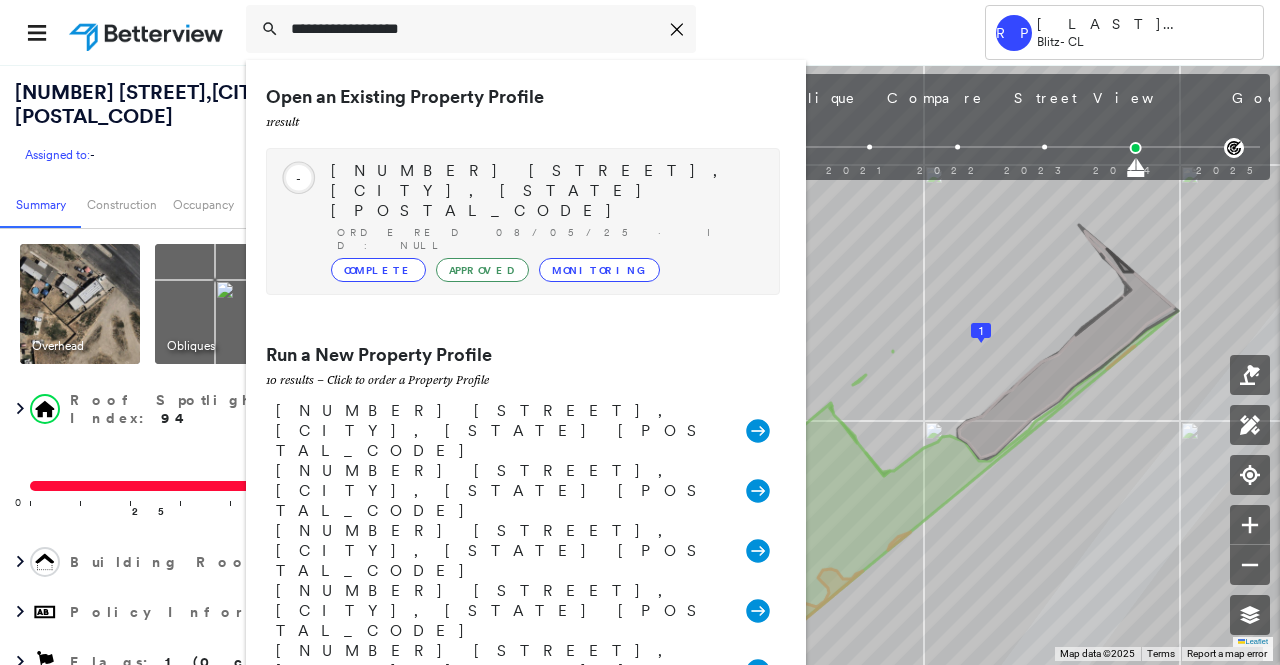 type on "**********" 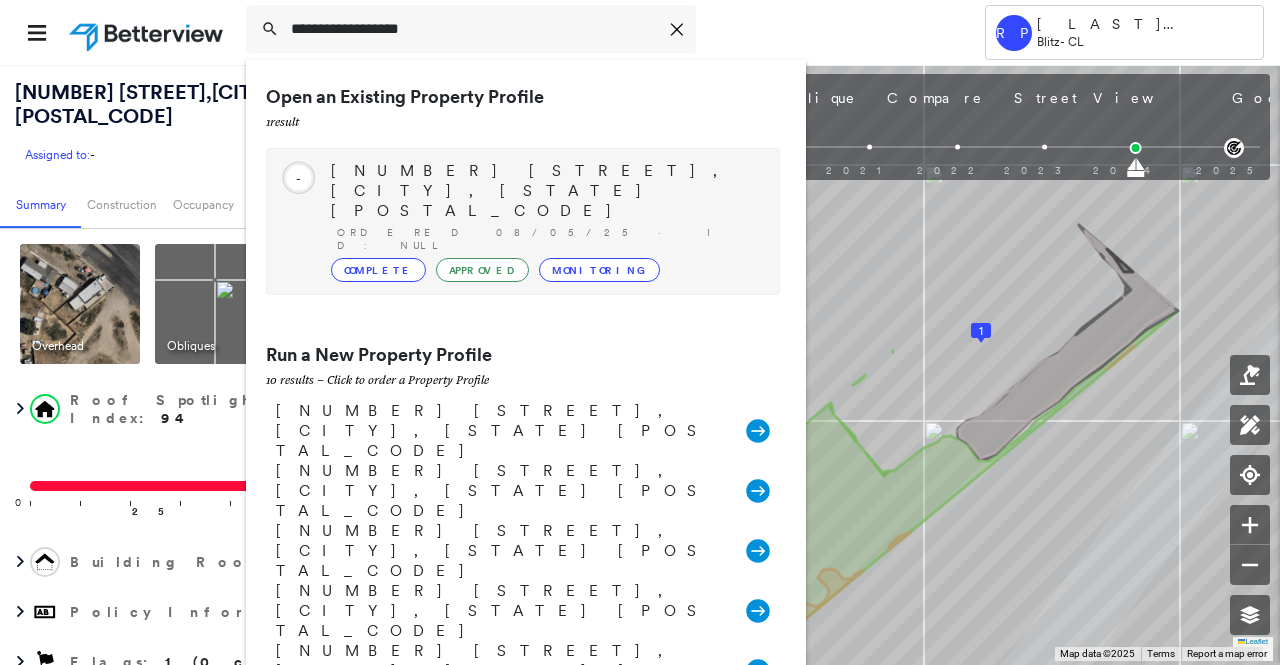 click on "[NUMBER] [STREET], [CITY], [STATE] Ordered [MONTH]/[DAY]/[YEAR] · ID: null Complete Approved Monitoring" at bounding box center (545, 221) 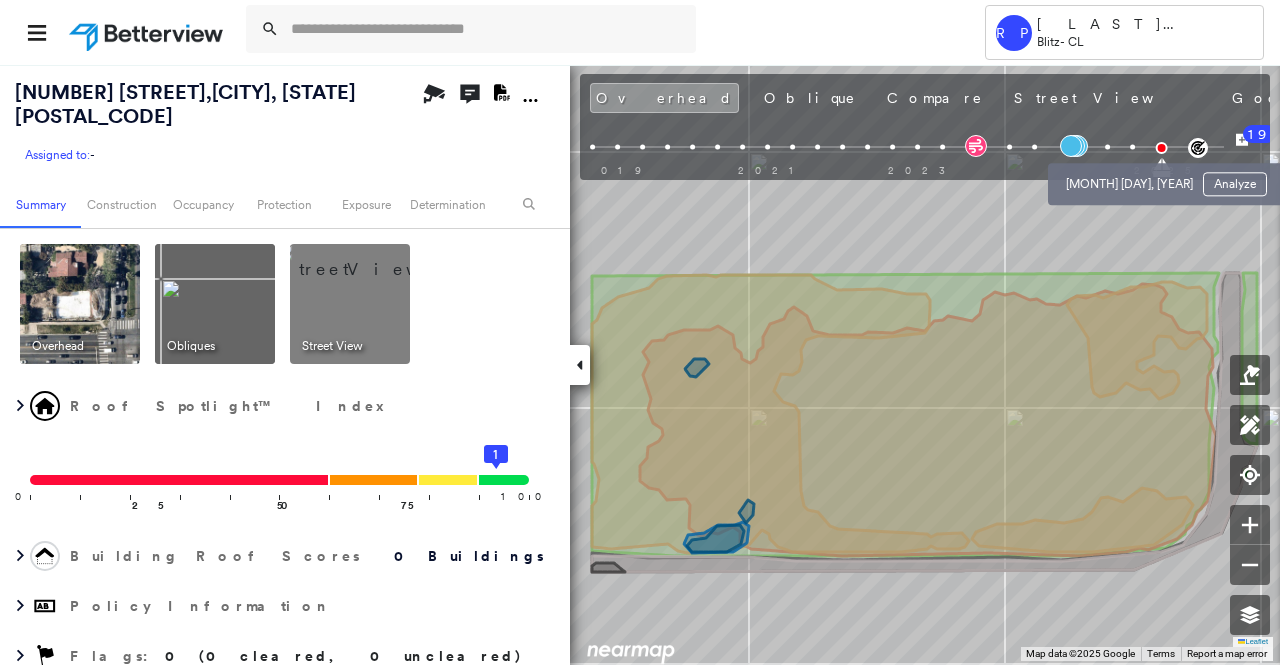 click at bounding box center (1132, 147) 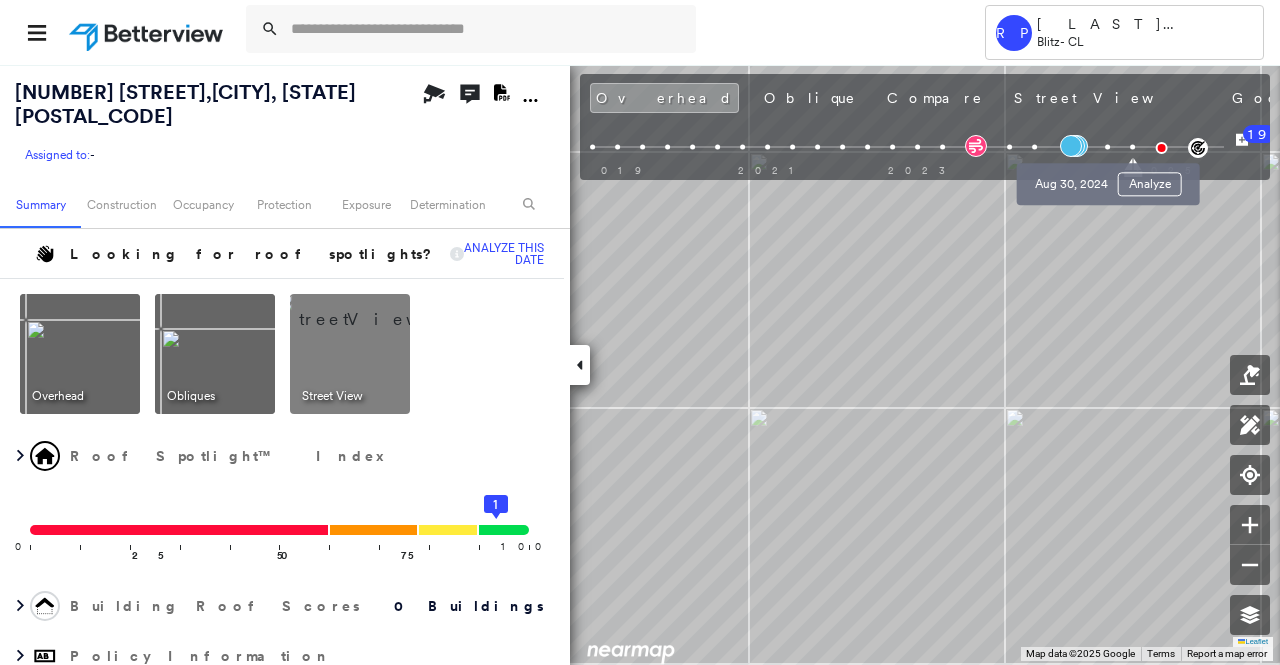 click at bounding box center [1107, 147] 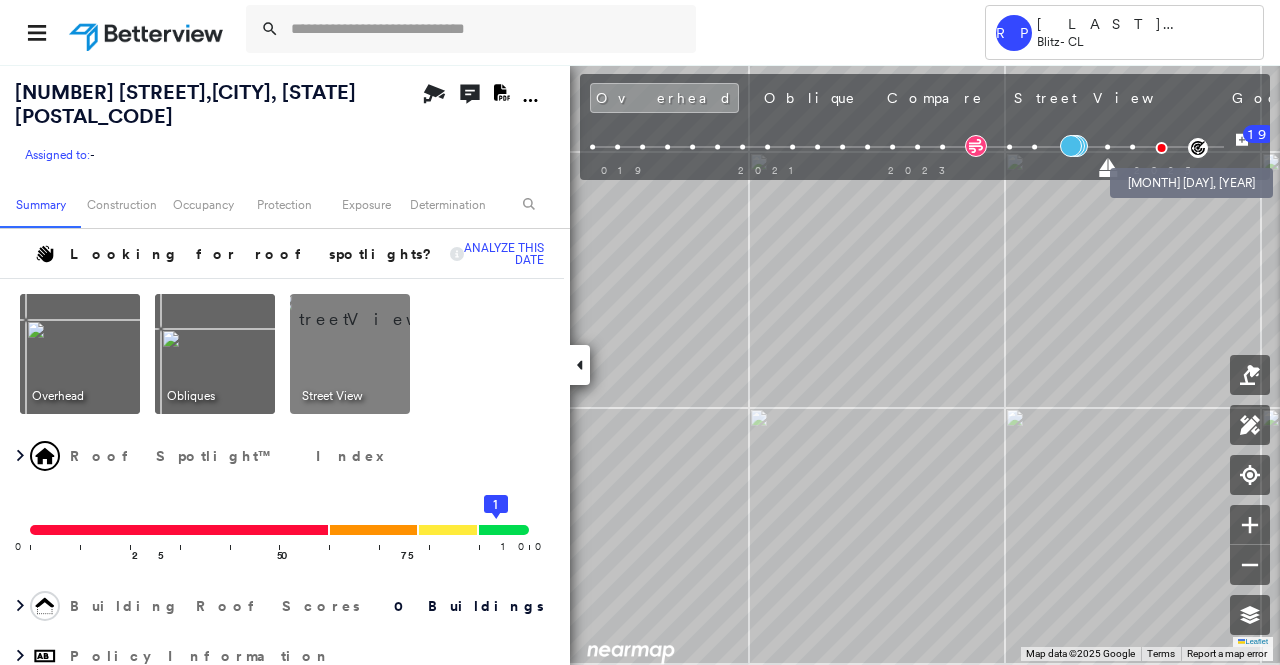 click at bounding box center [1161, 148] 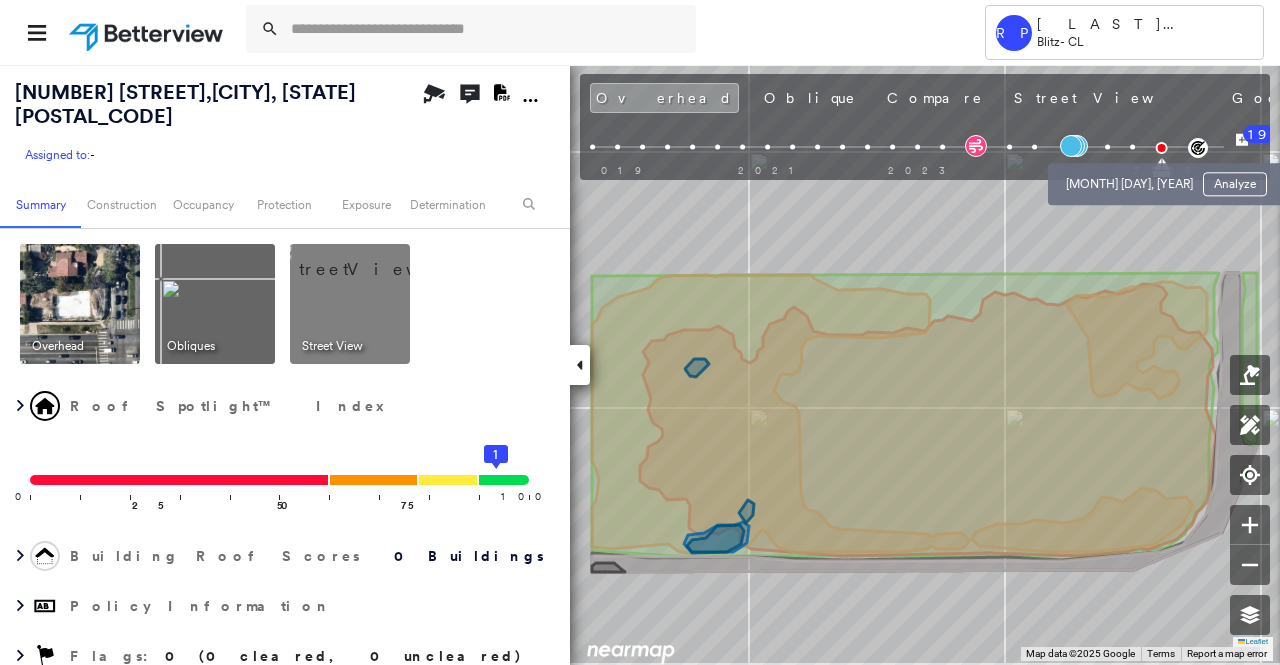 click at bounding box center [1132, 147] 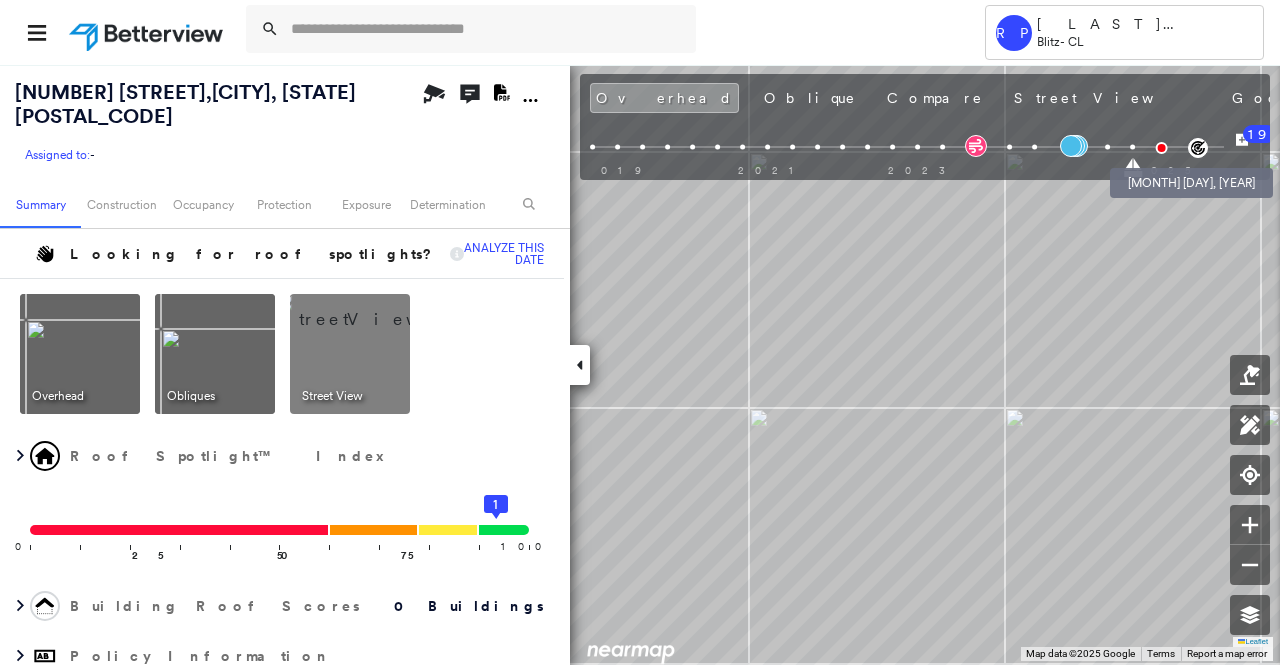 click at bounding box center (1161, 148) 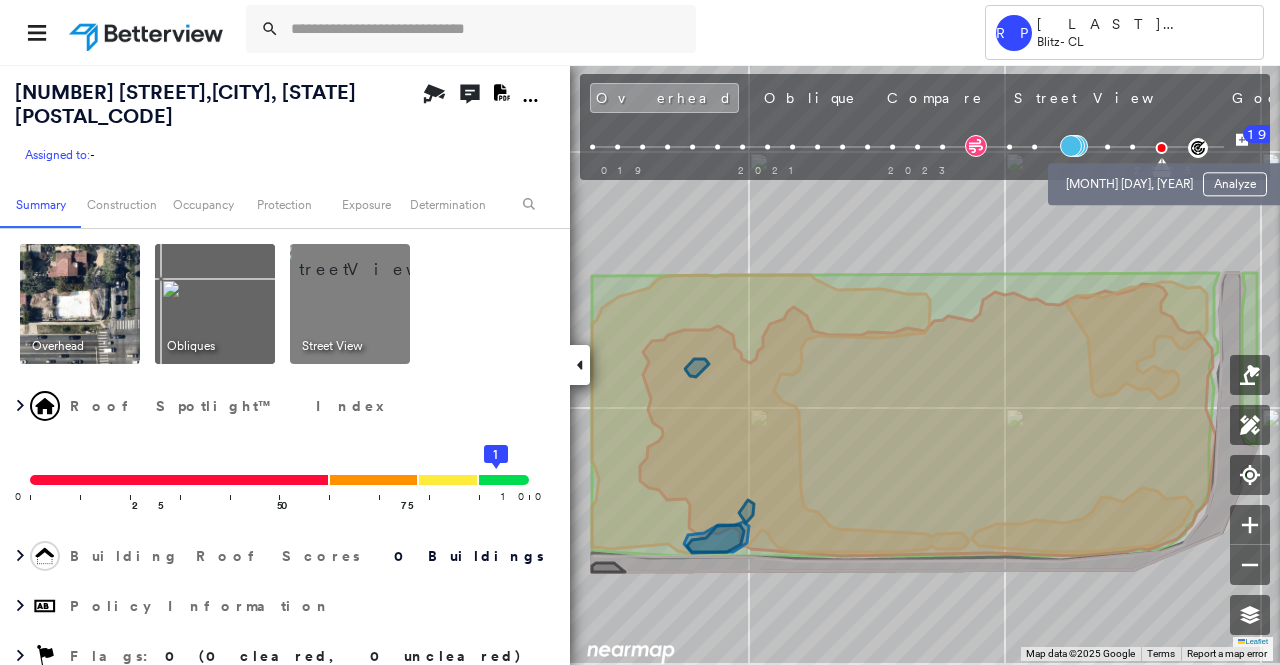 click at bounding box center [1132, 147] 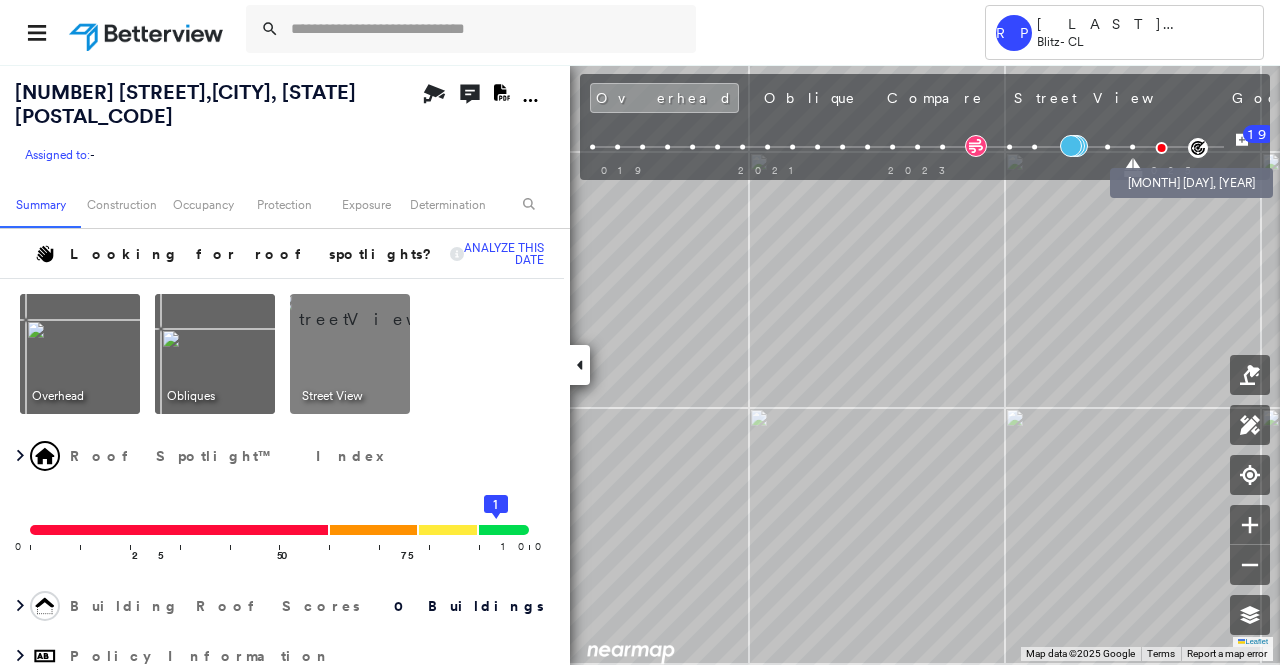 click at bounding box center [1161, 148] 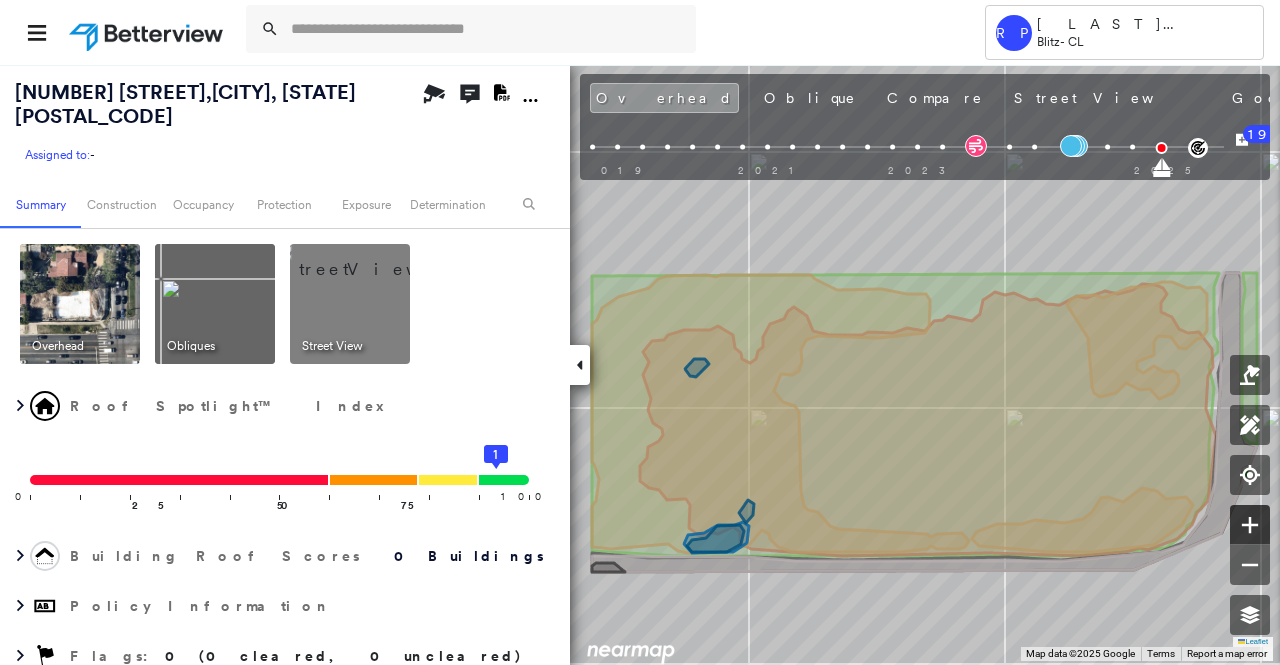 click 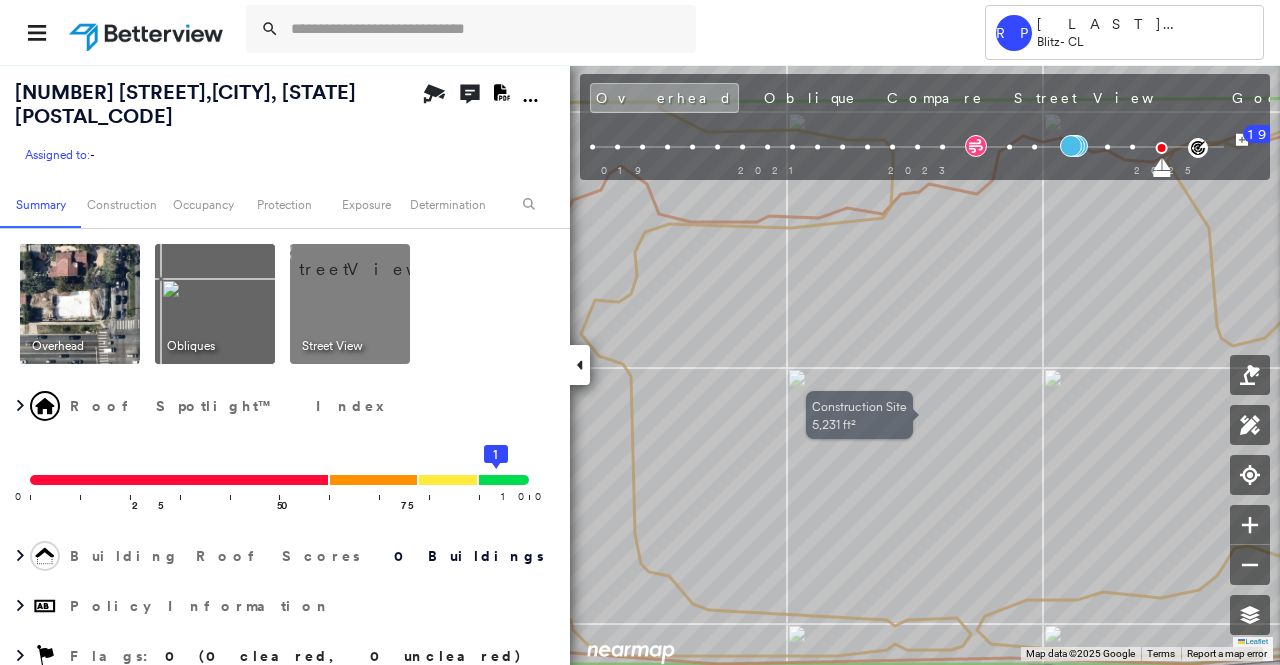 drag, startPoint x: 1070, startPoint y: 426, endPoint x: 1035, endPoint y: 413, distance: 37.336308 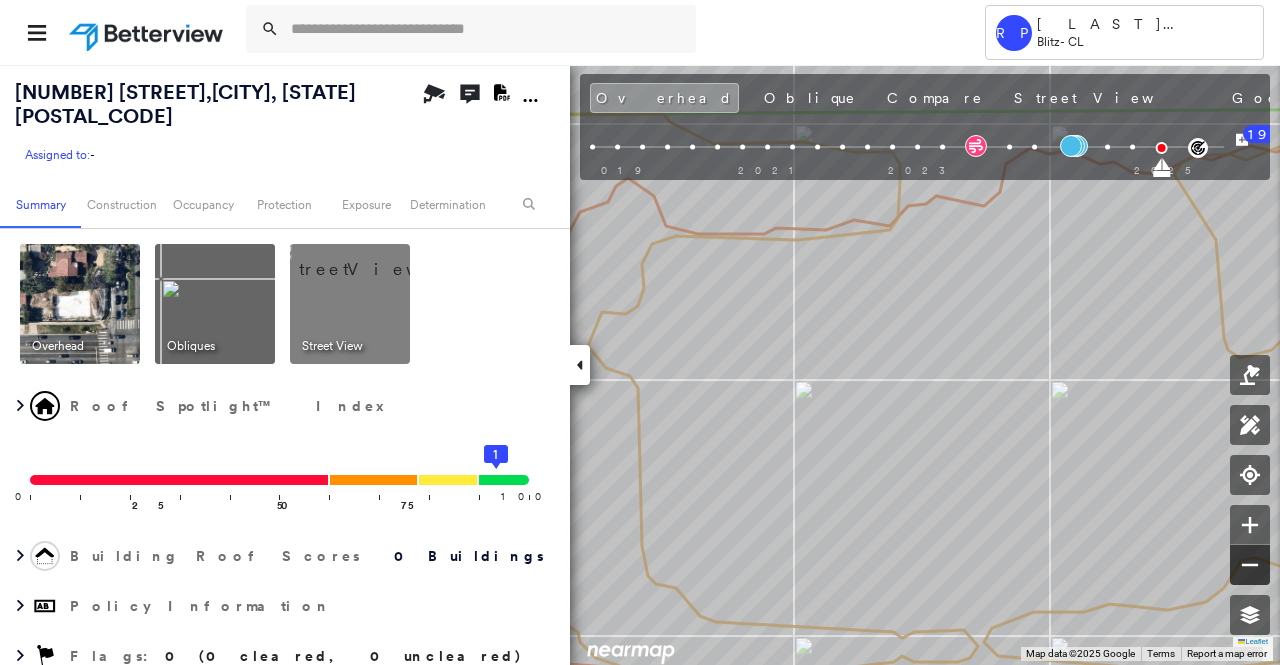 click 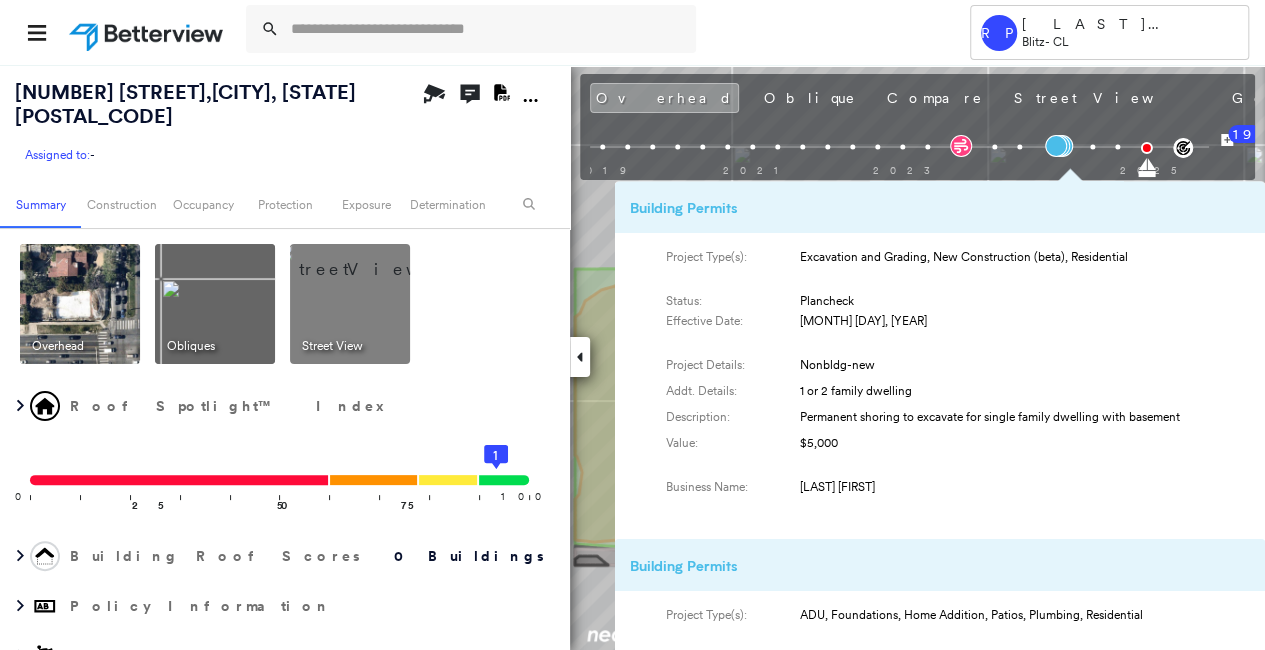 click at bounding box center (1056, 146) 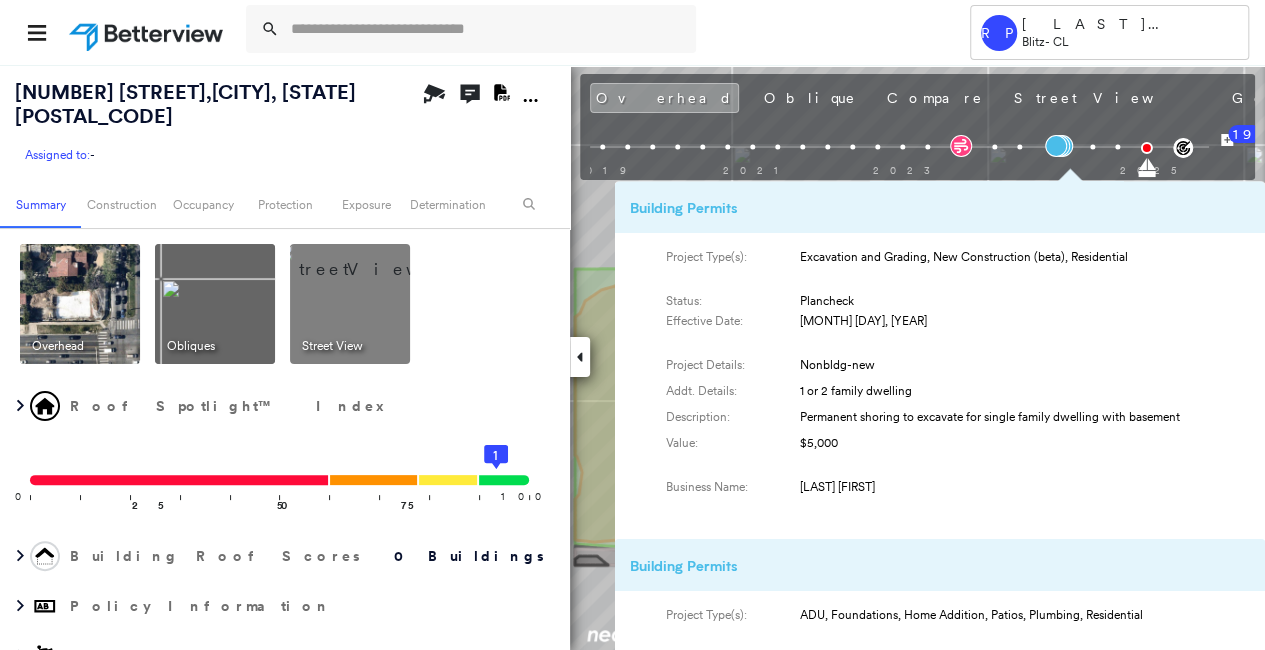 click at bounding box center (1056, 146) 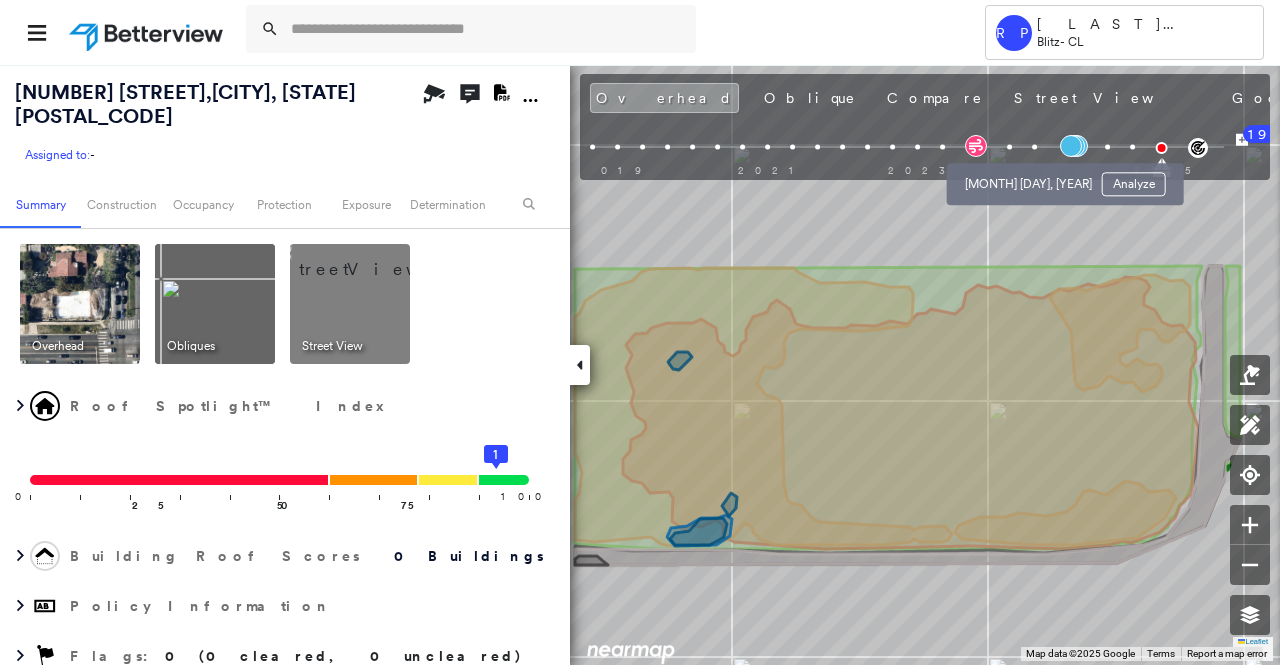 click at bounding box center (1034, 147) 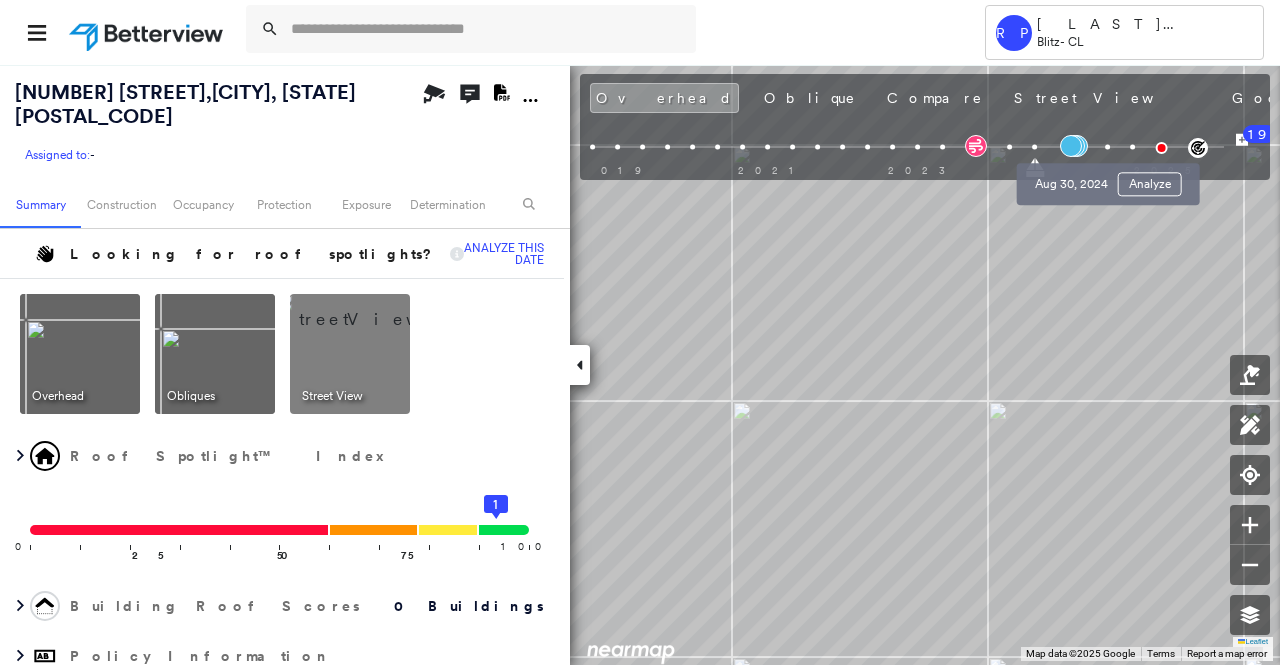 click at bounding box center [1107, 147] 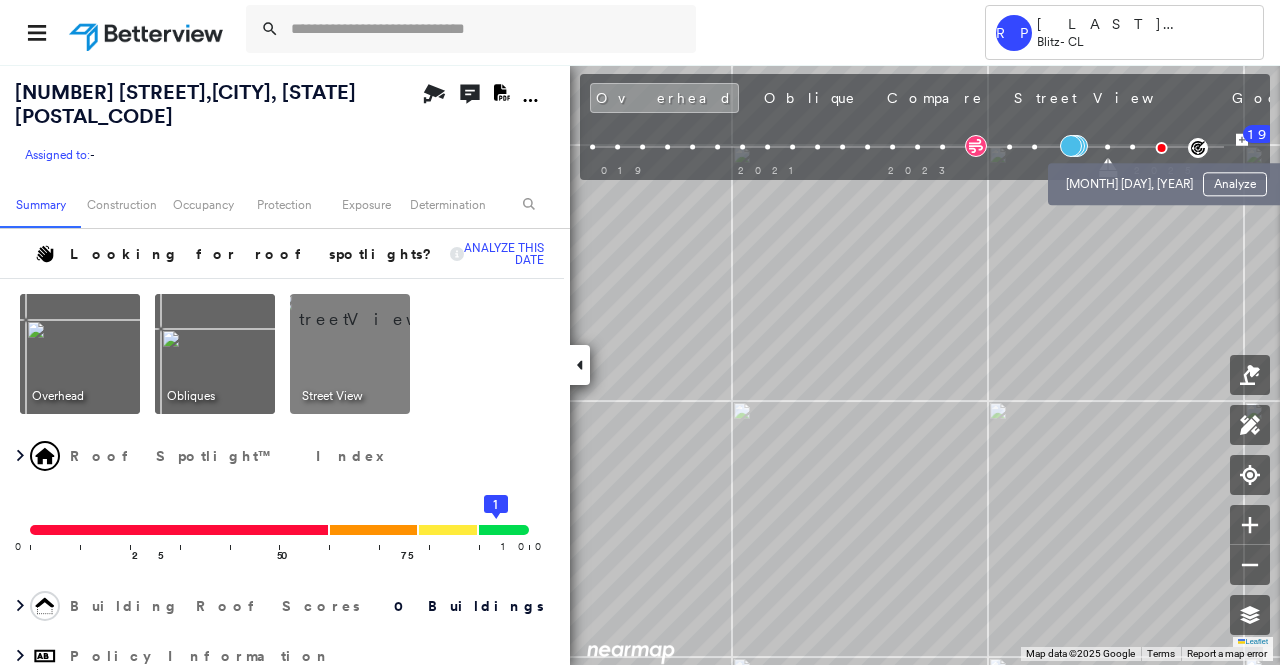 click at bounding box center (1132, 147) 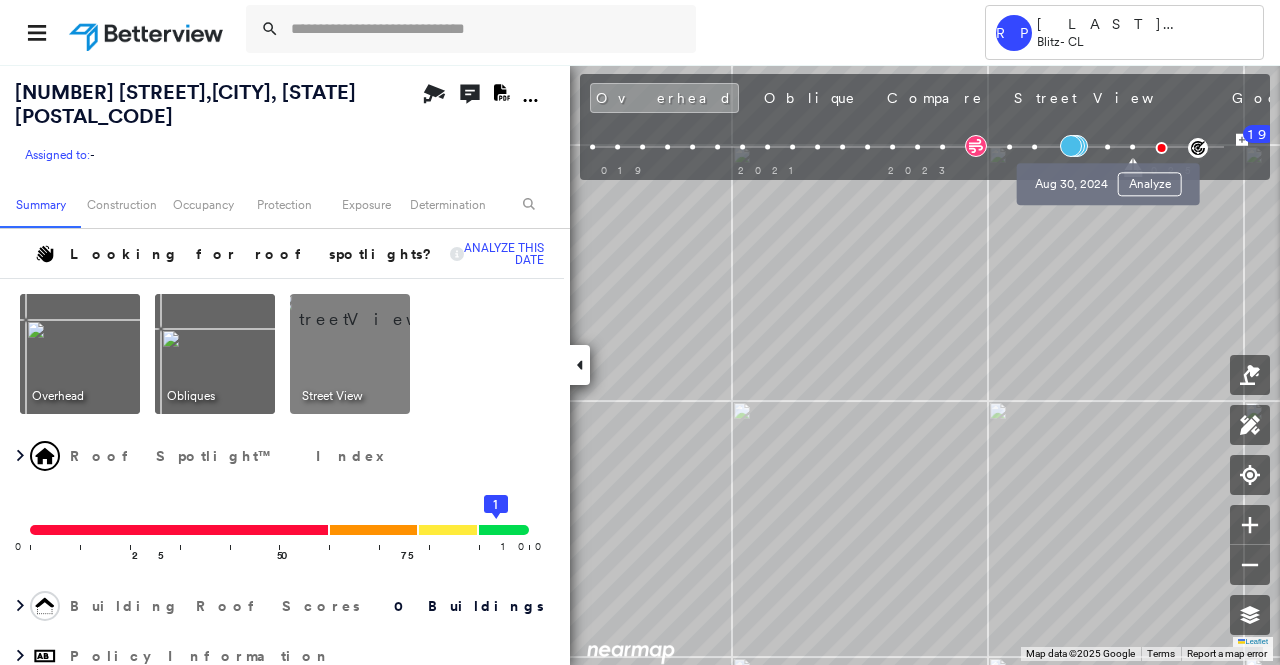click at bounding box center [1107, 147] 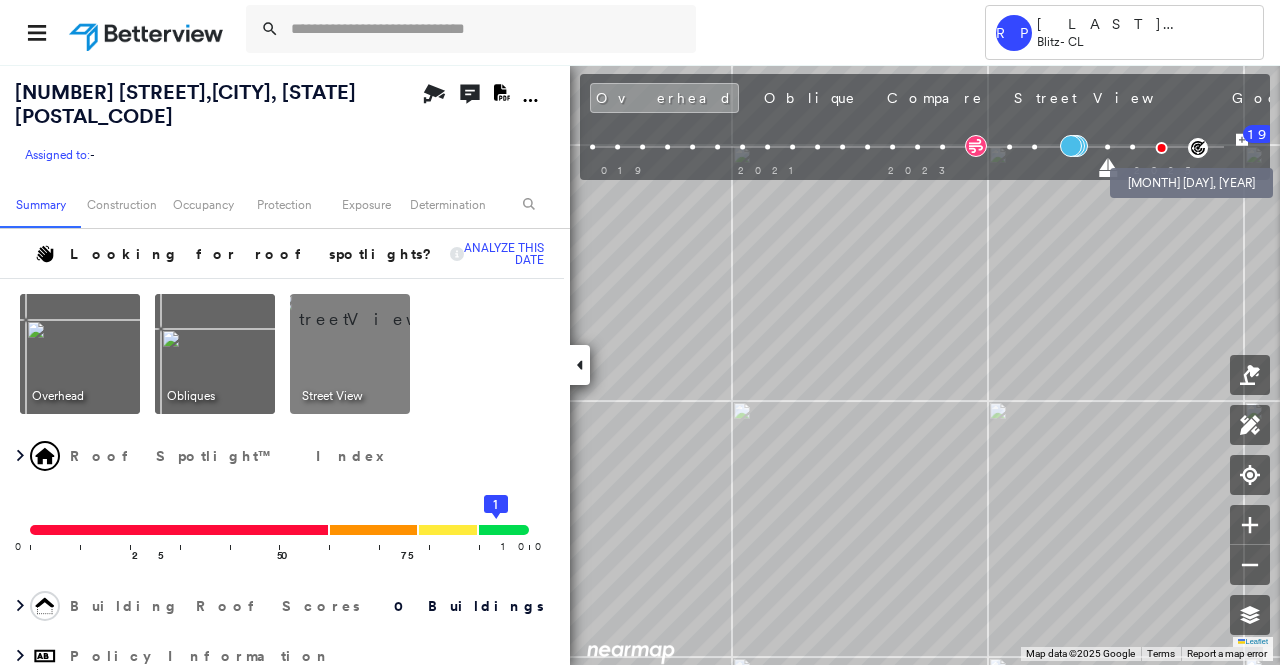click at bounding box center (1161, 148) 